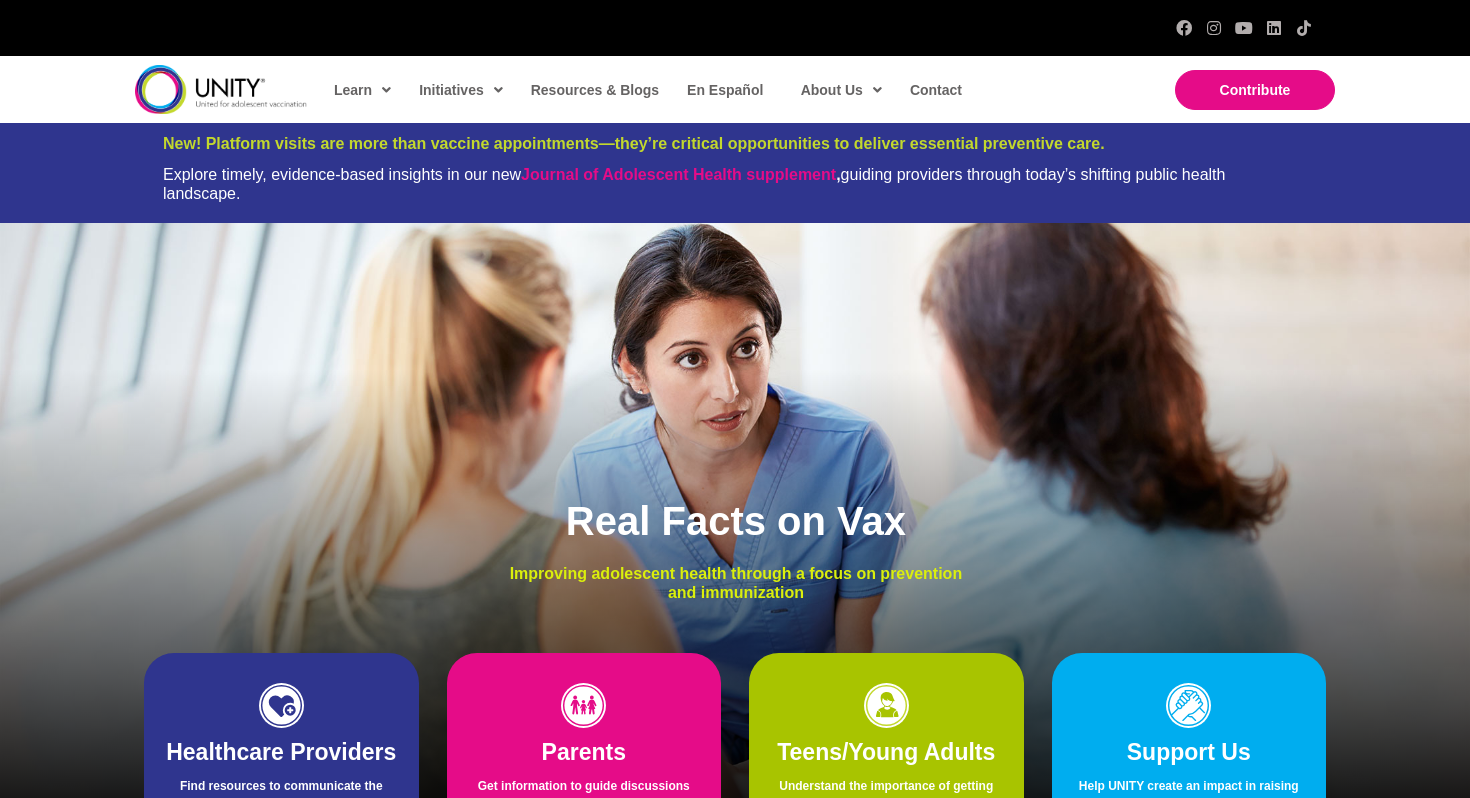 scroll, scrollTop: 0, scrollLeft: 0, axis: both 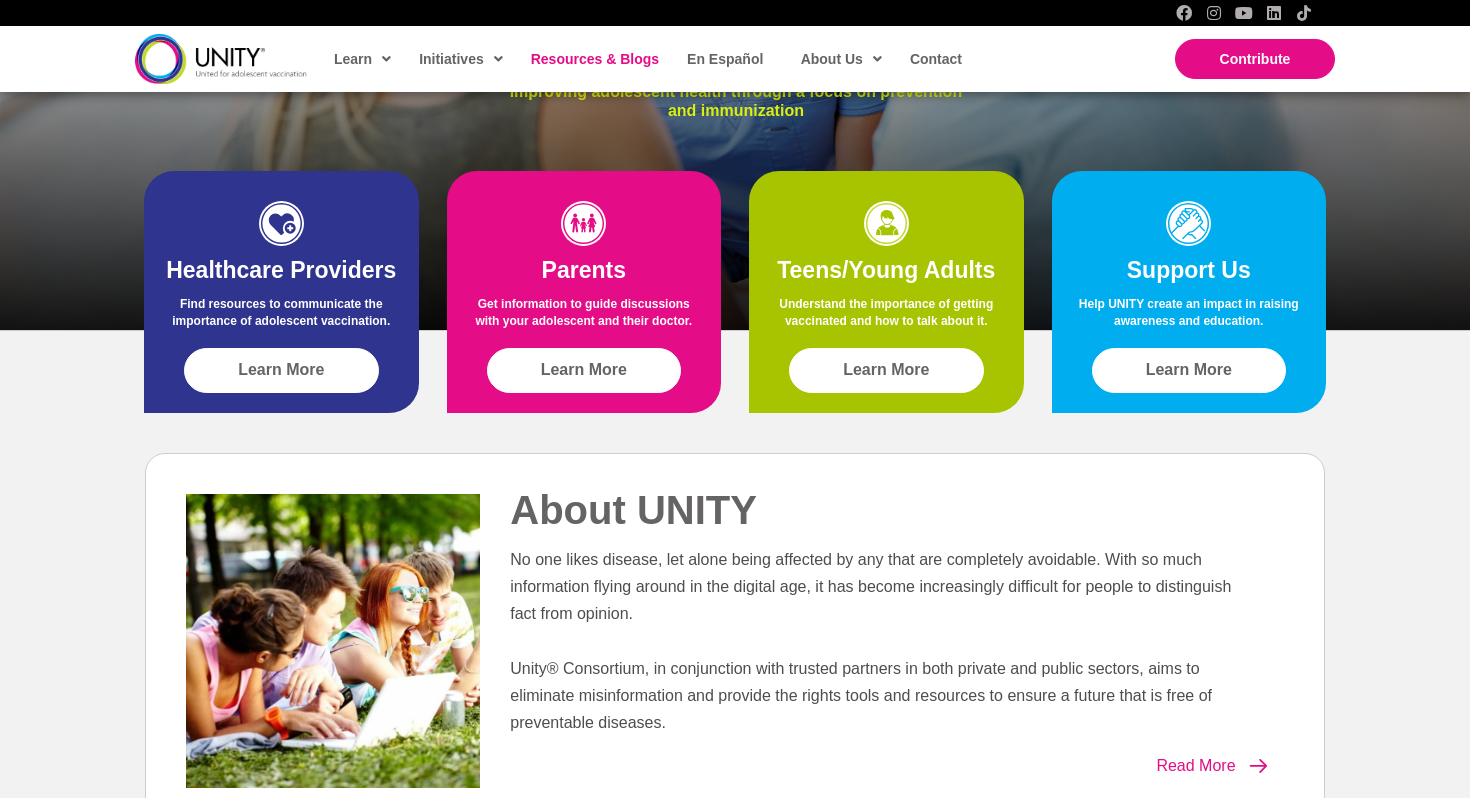 click on "Resources & Blogs" at bounding box center [595, 59] 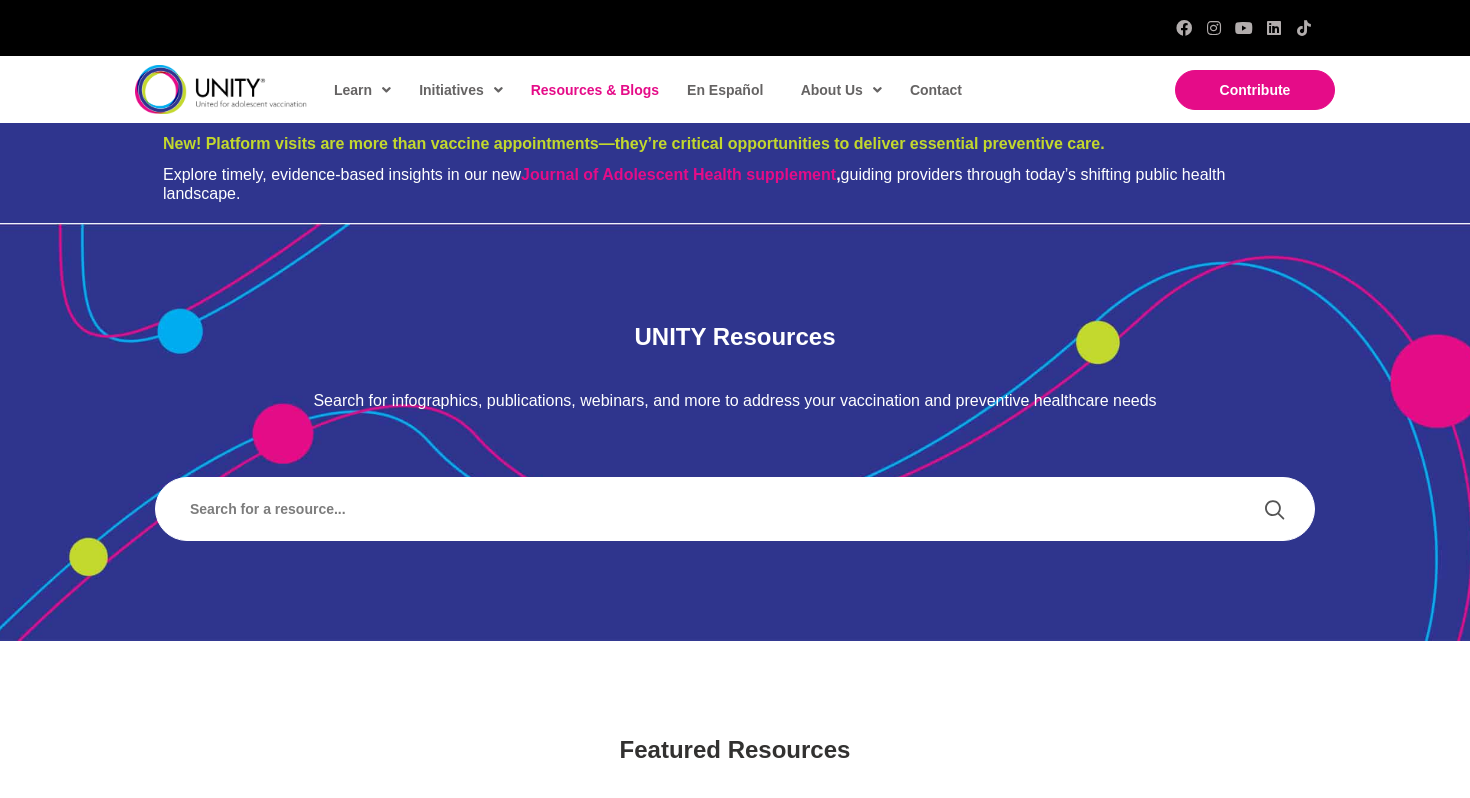 scroll, scrollTop: 0, scrollLeft: 0, axis: both 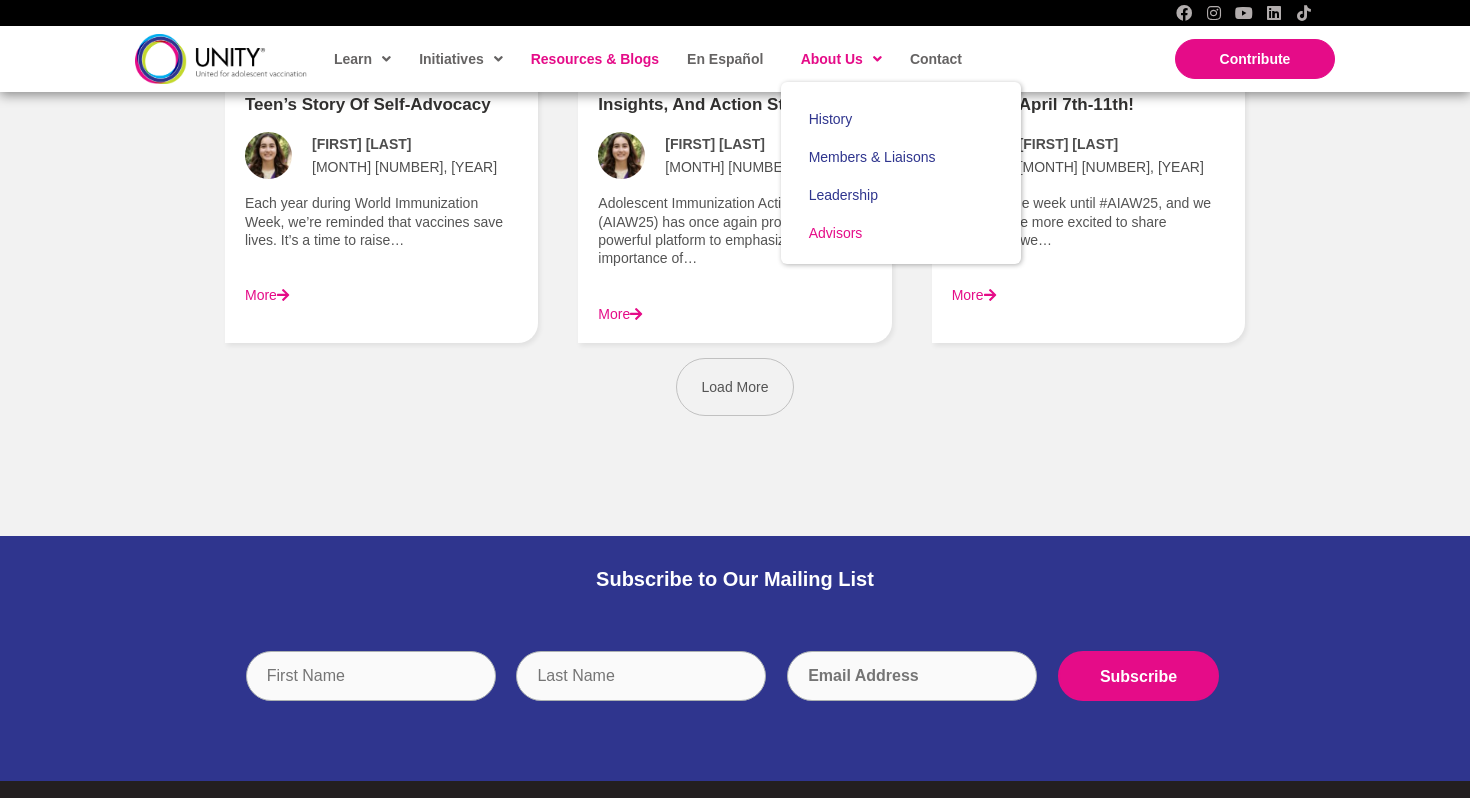 click on "Advisors" at bounding box center (901, 233) 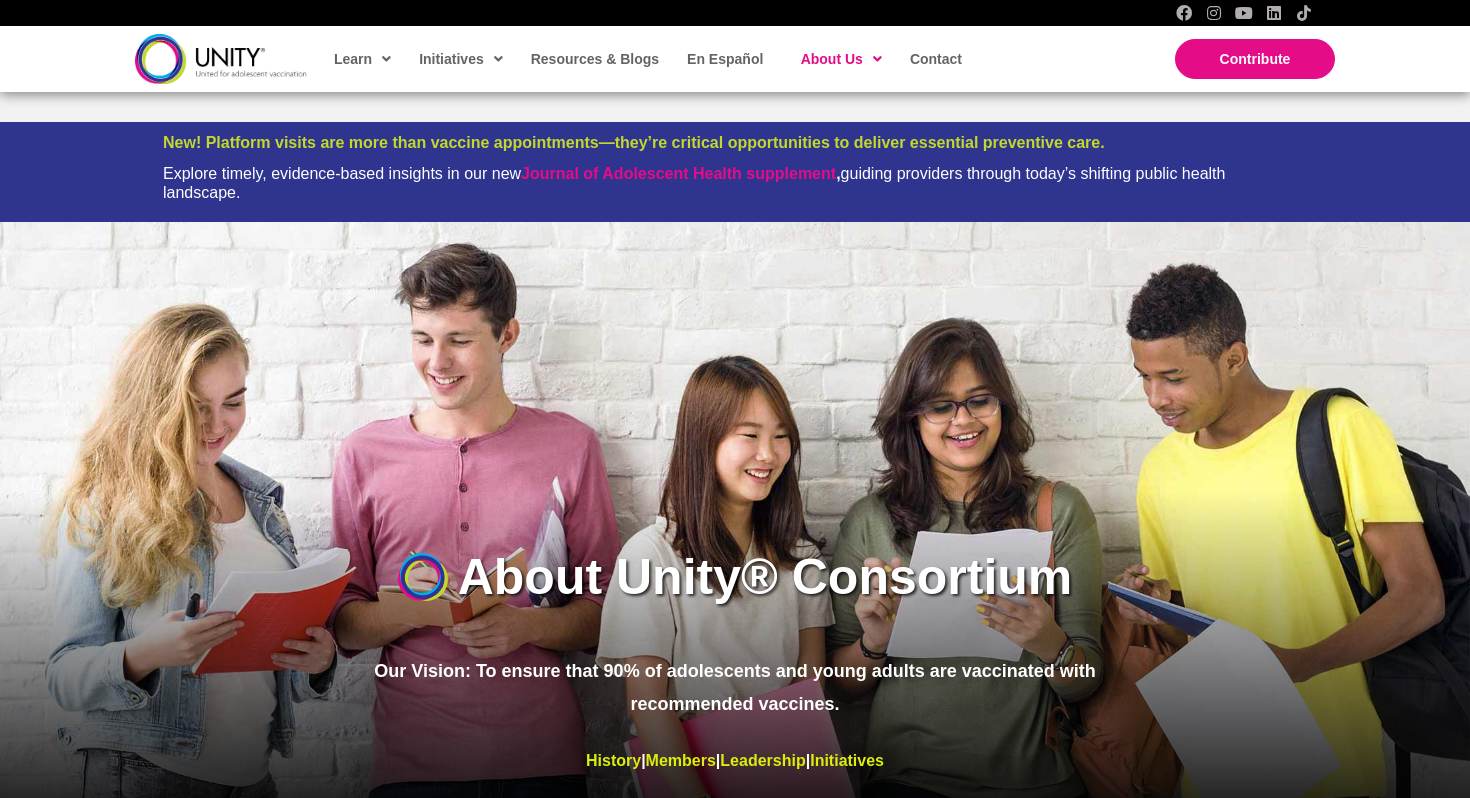 scroll, scrollTop: 6201, scrollLeft: 0, axis: vertical 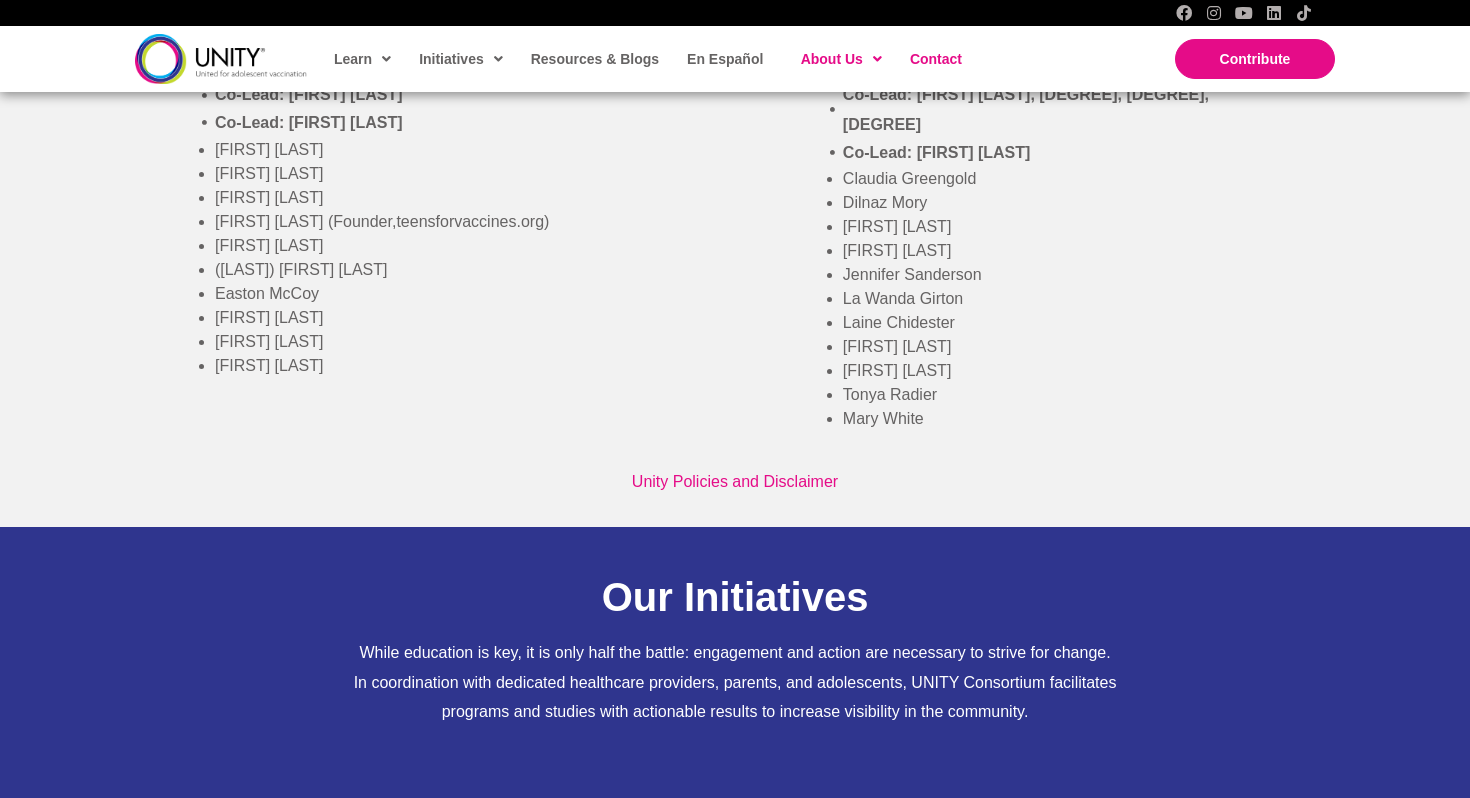 click on "Contact" at bounding box center [935, 59] 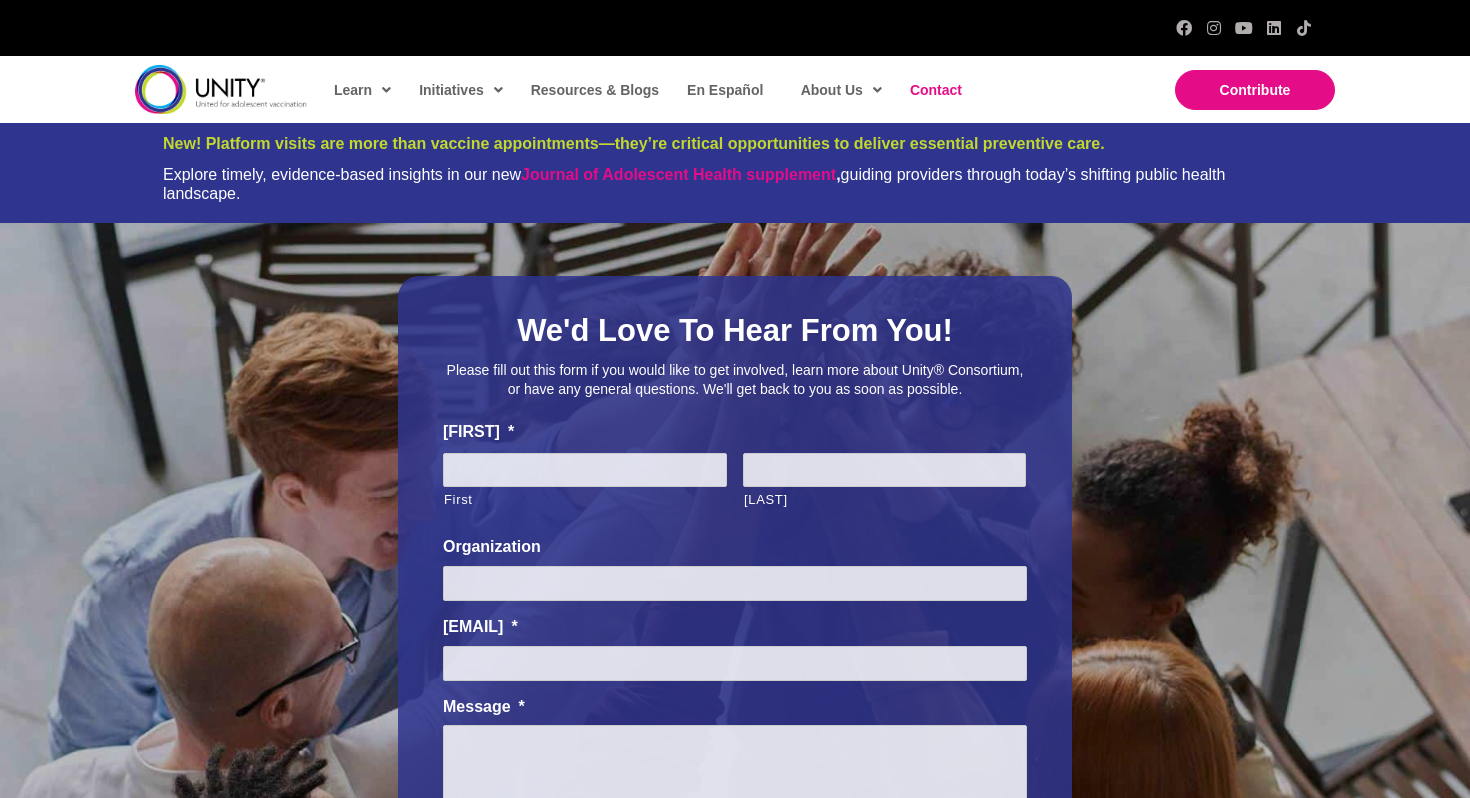 scroll, scrollTop: 0, scrollLeft: 0, axis: both 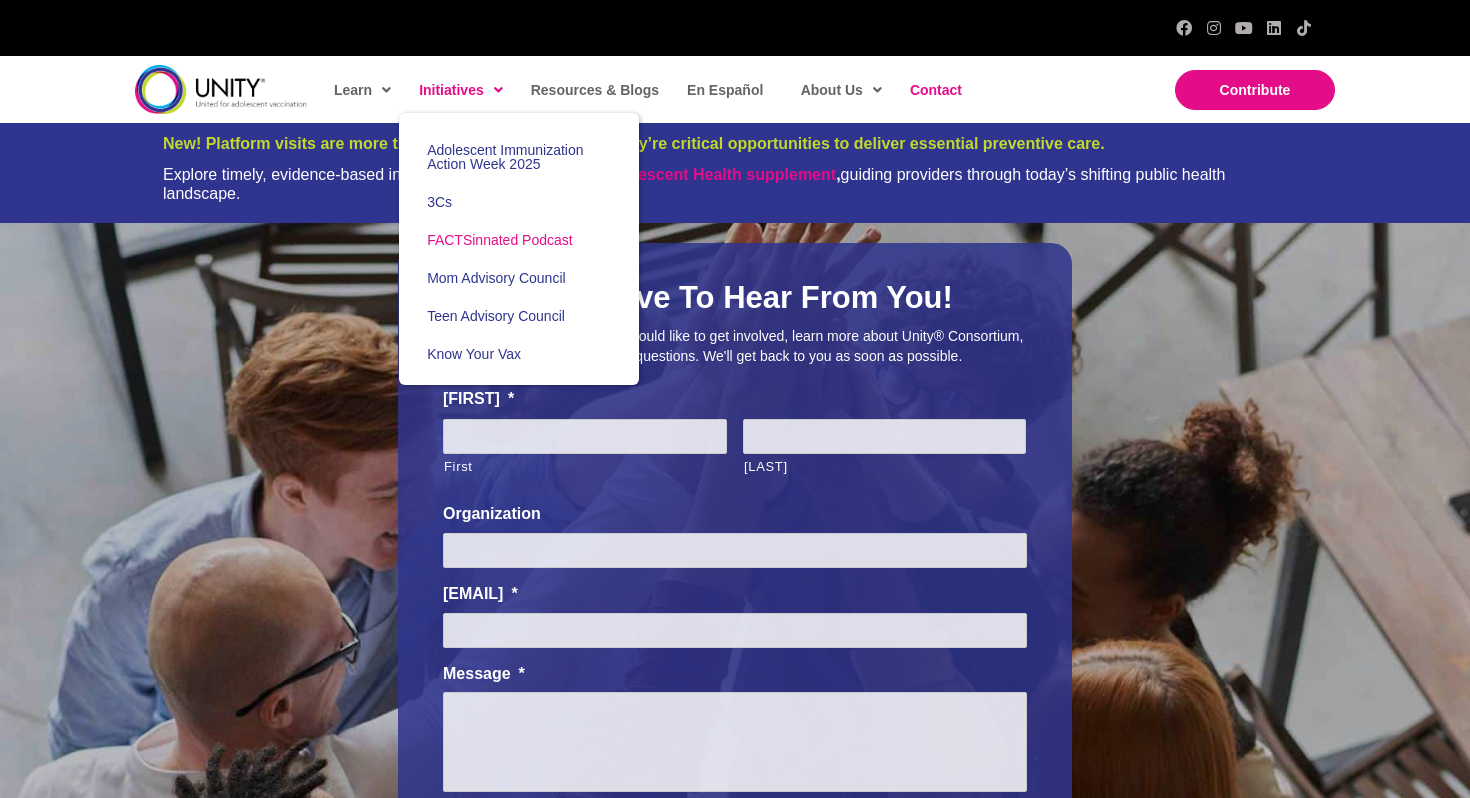 click on "FACTSinnated Podcast" at bounding box center (500, 240) 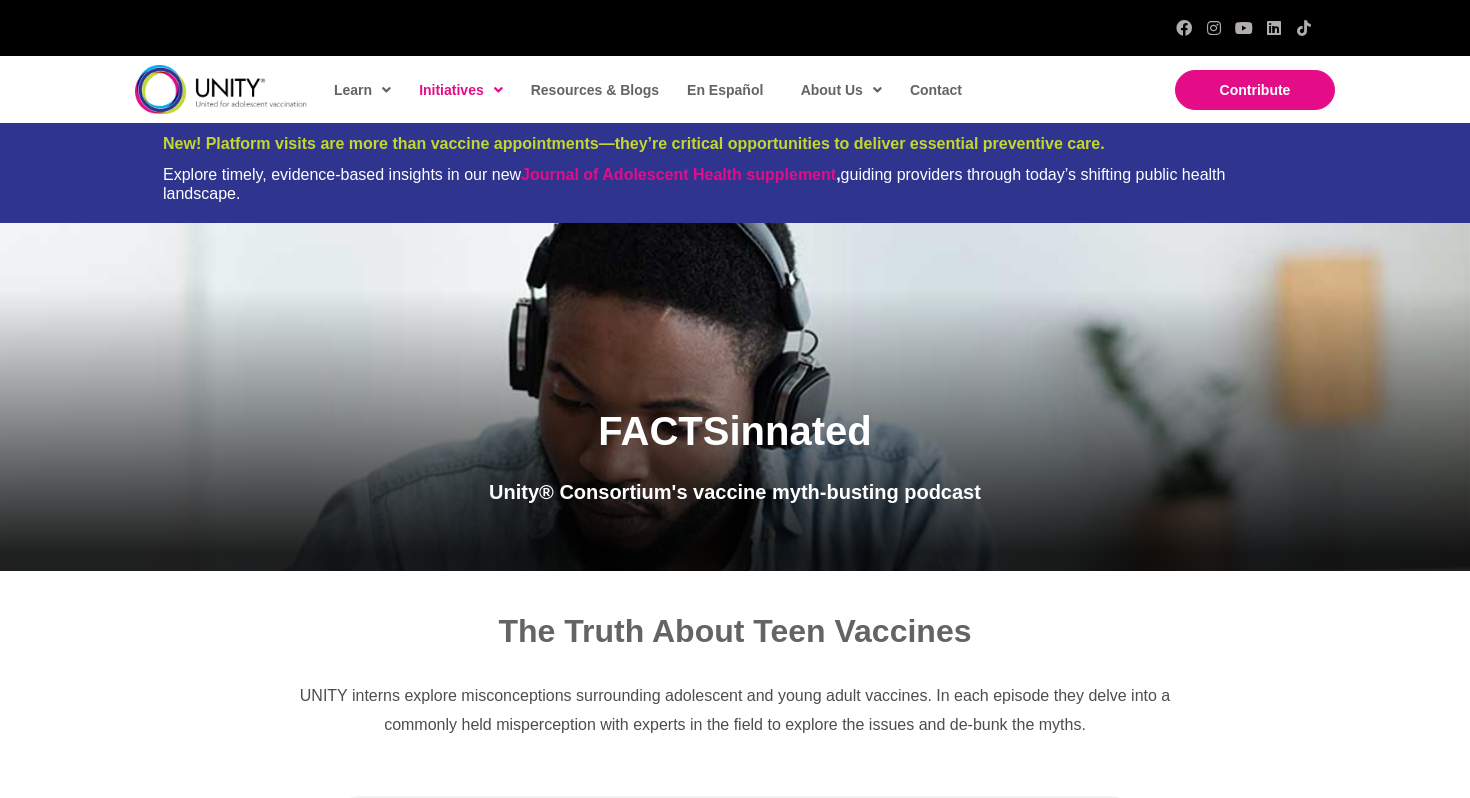 scroll, scrollTop: 0, scrollLeft: 0, axis: both 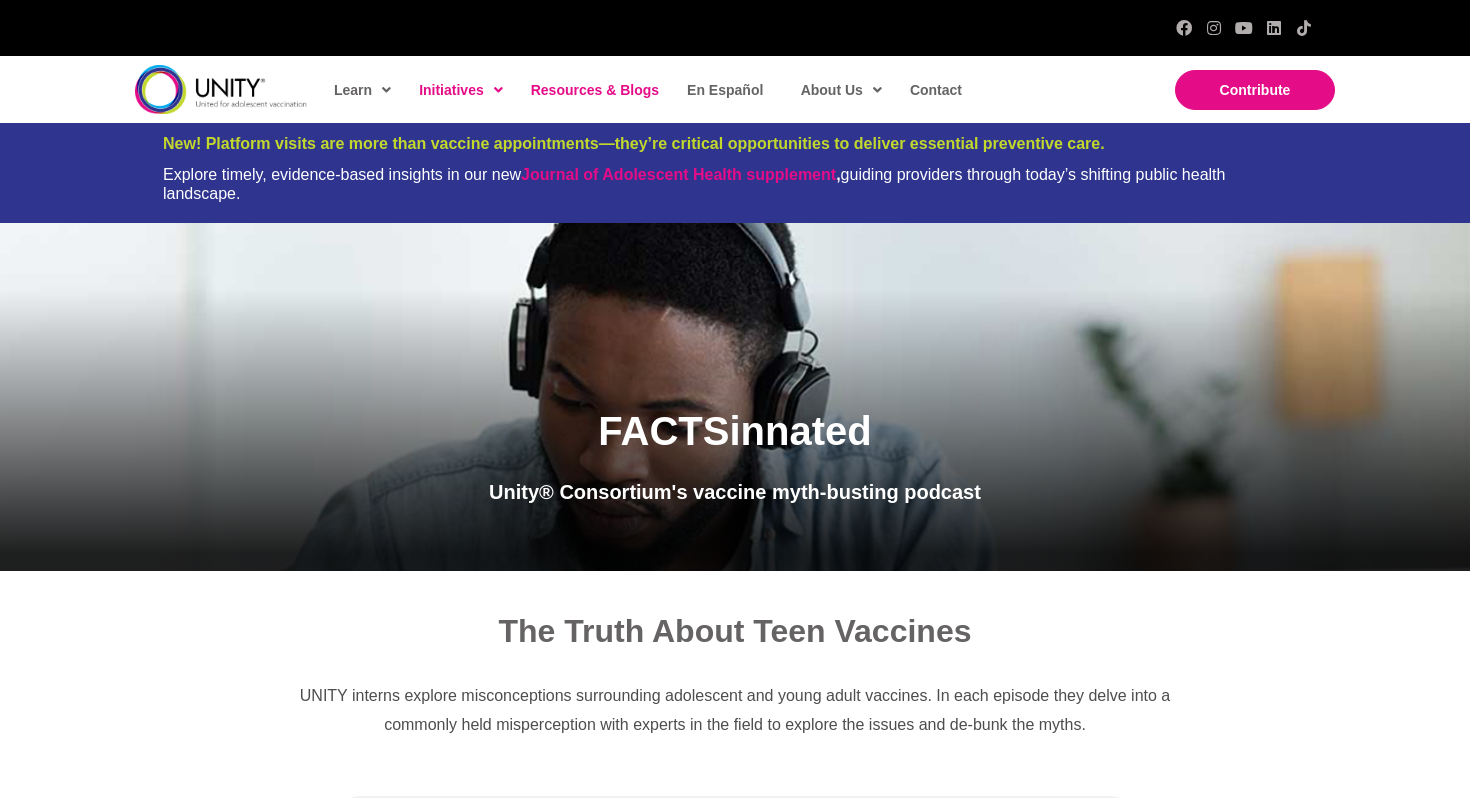 click on "Resources & Blogs" at bounding box center (595, 90) 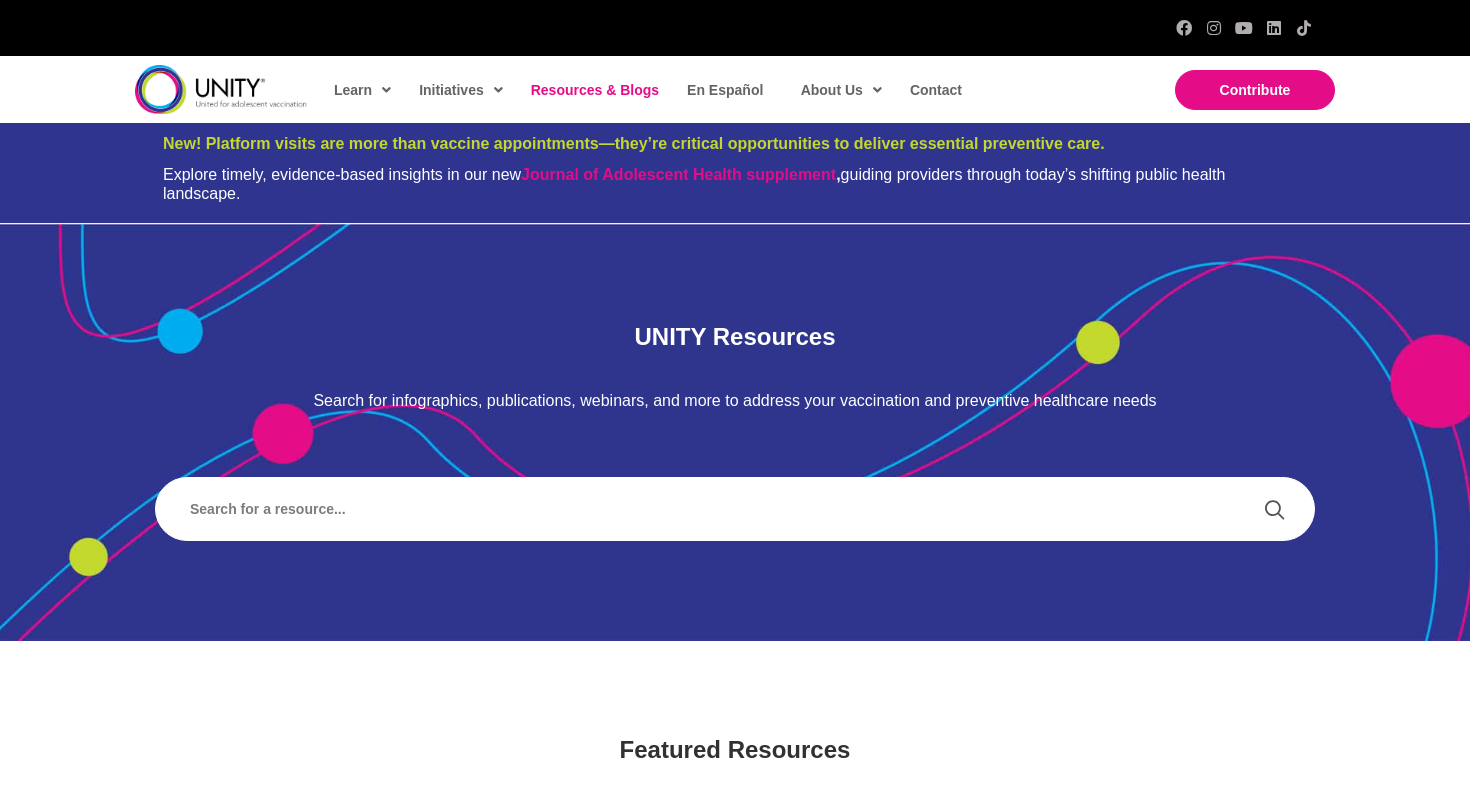 scroll, scrollTop: 0, scrollLeft: 0, axis: both 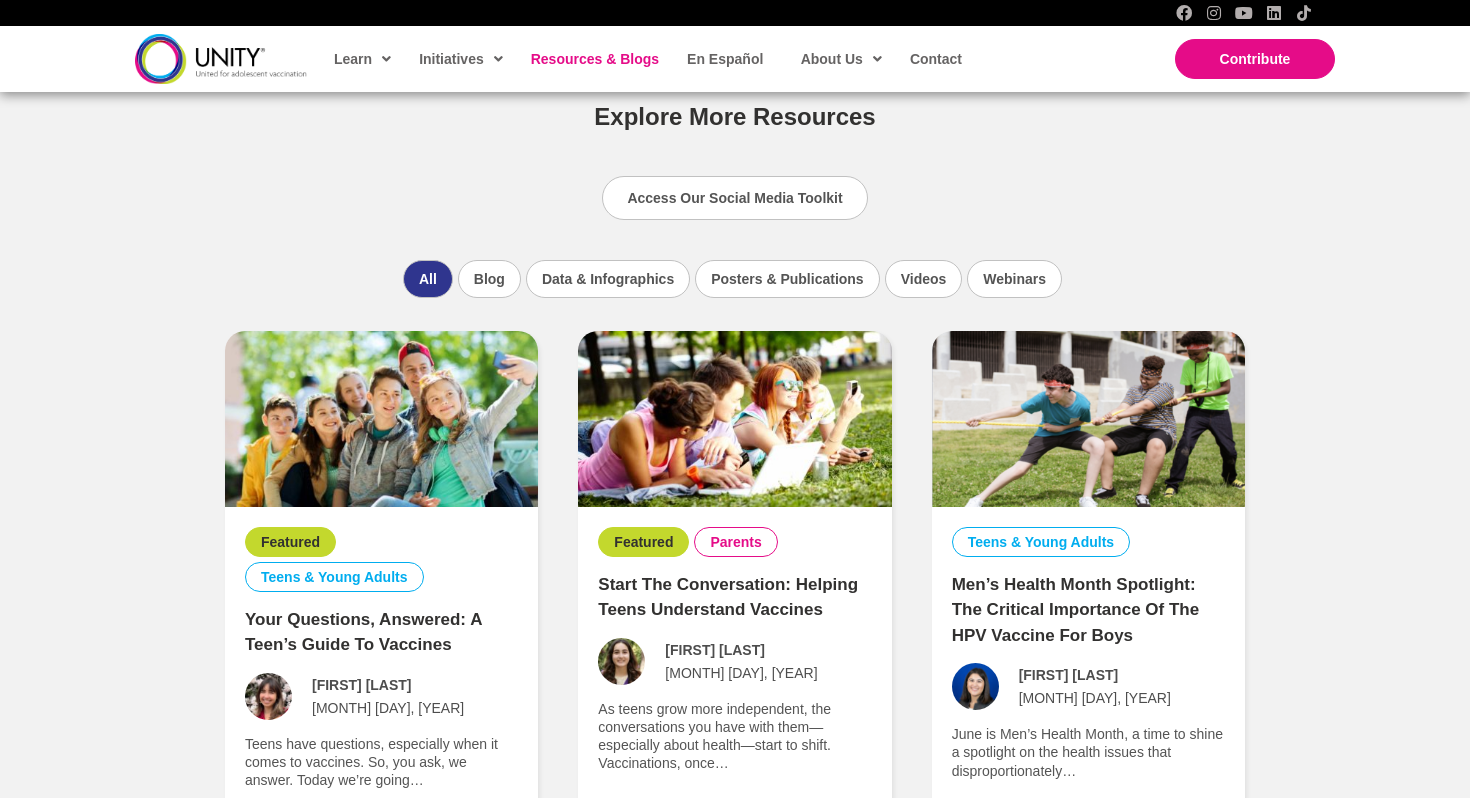click at bounding box center (221, 58) 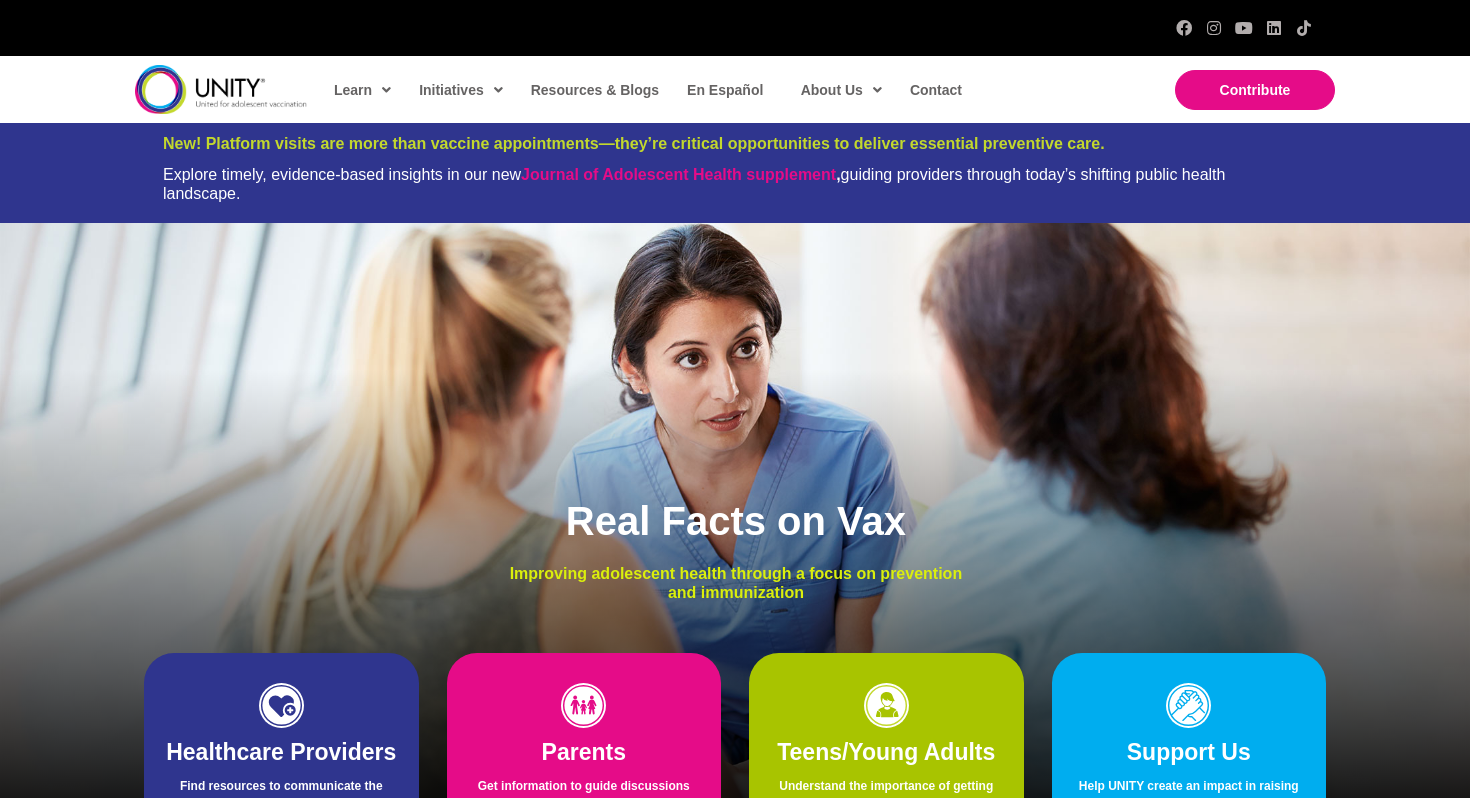 scroll, scrollTop: 0, scrollLeft: 0, axis: both 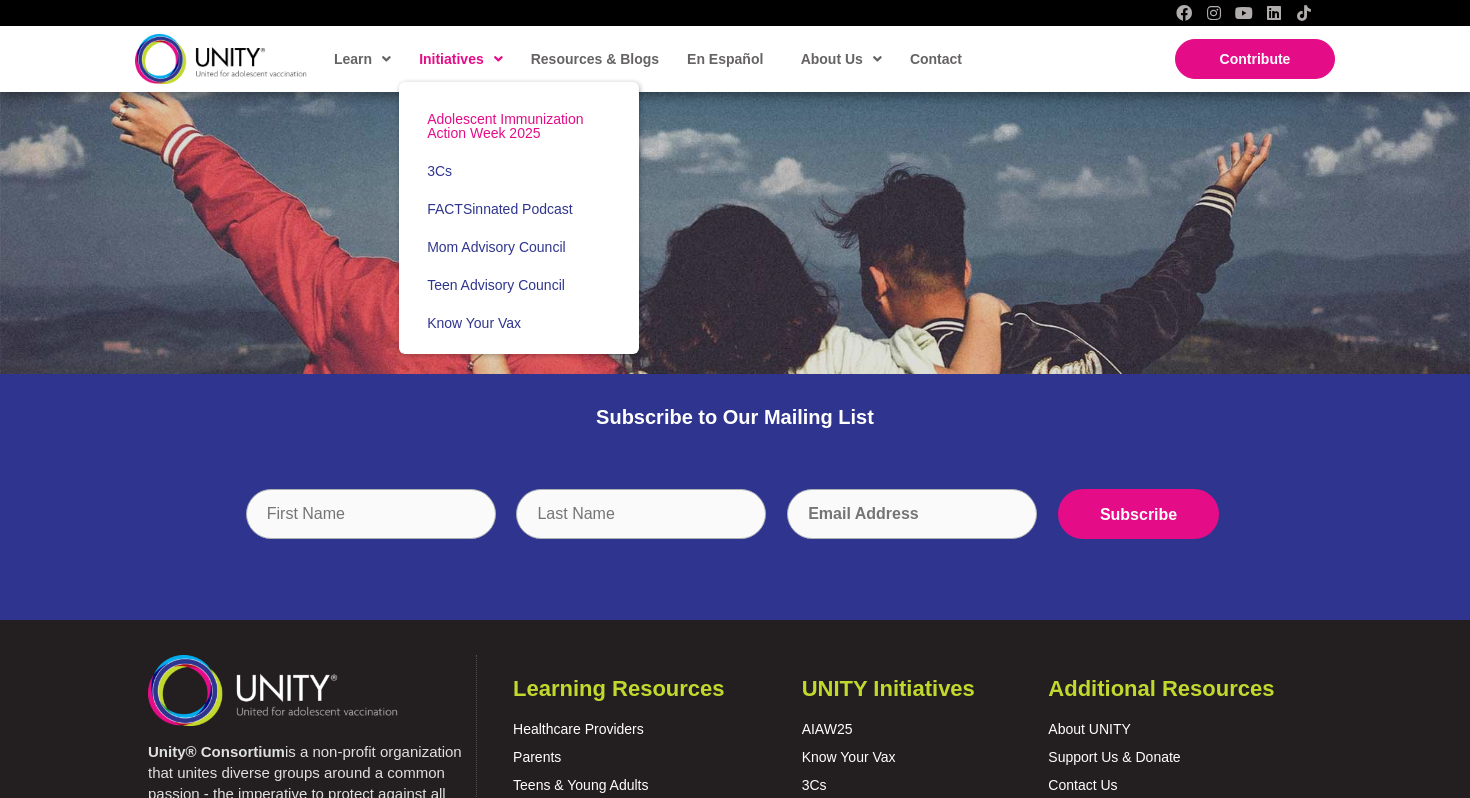 click on "Adolescent Immunization Action Week 2025" at bounding box center [505, 126] 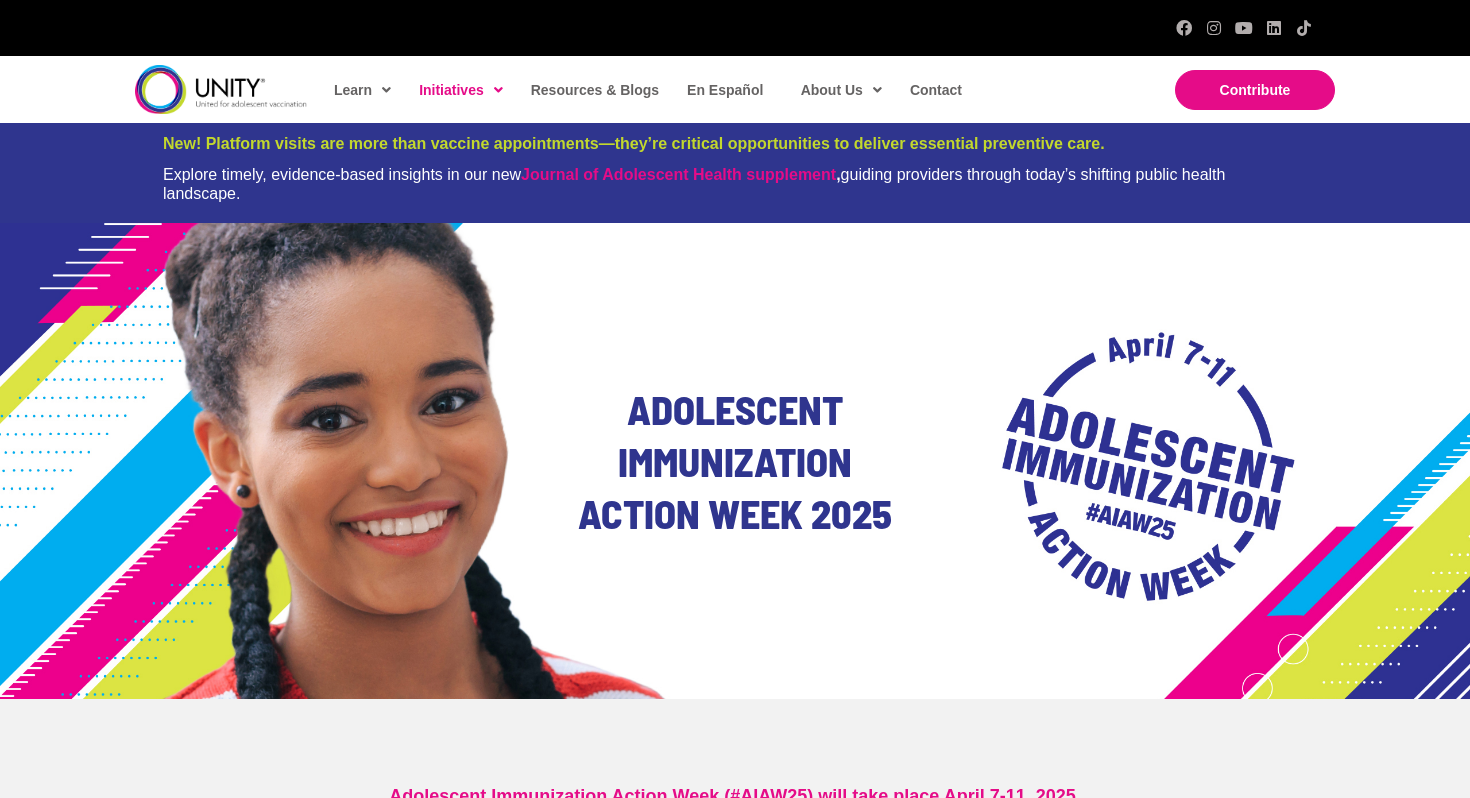 scroll, scrollTop: 0, scrollLeft: 0, axis: both 